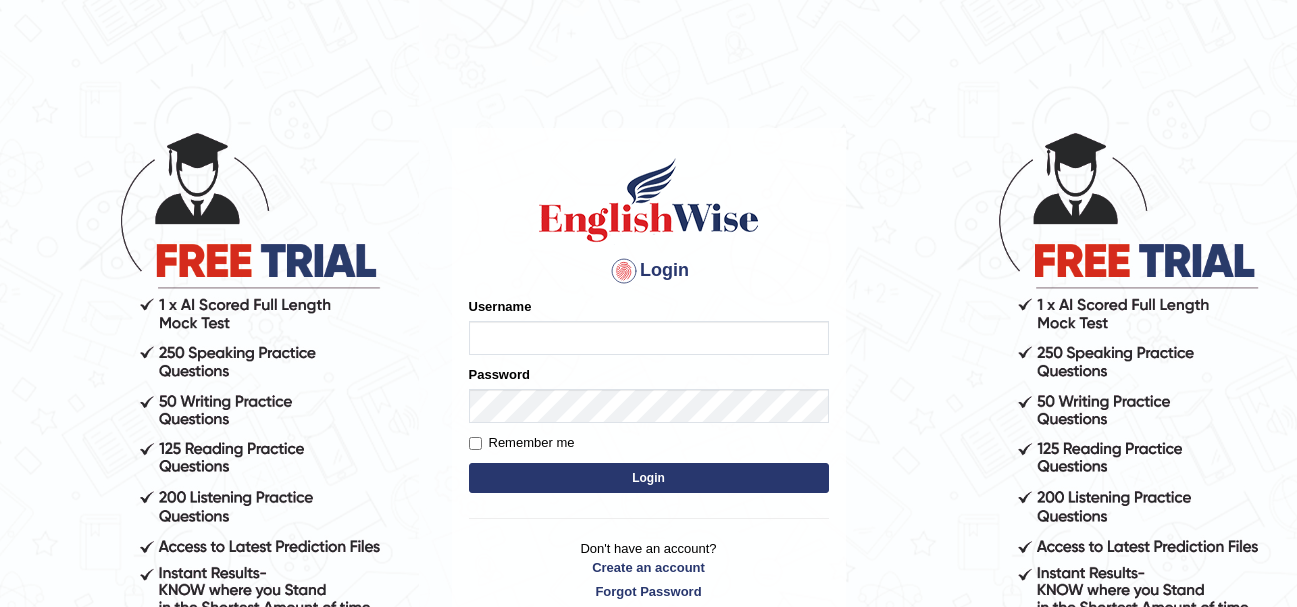 scroll, scrollTop: 0, scrollLeft: 0, axis: both 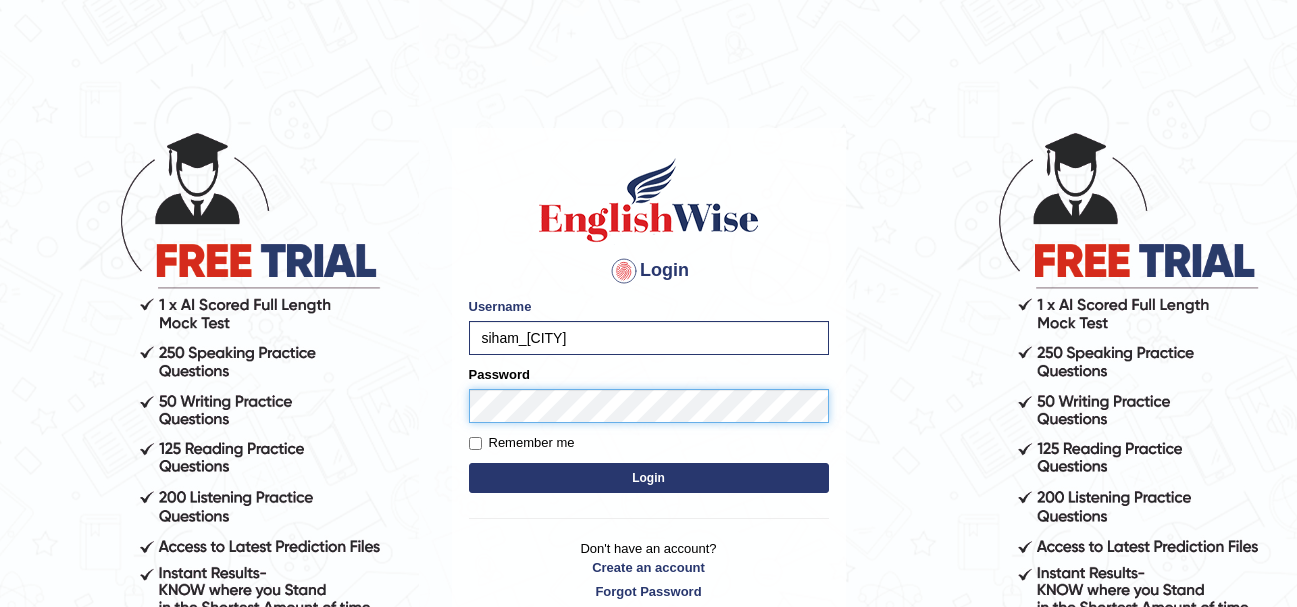 click on "Login" at bounding box center (649, 478) 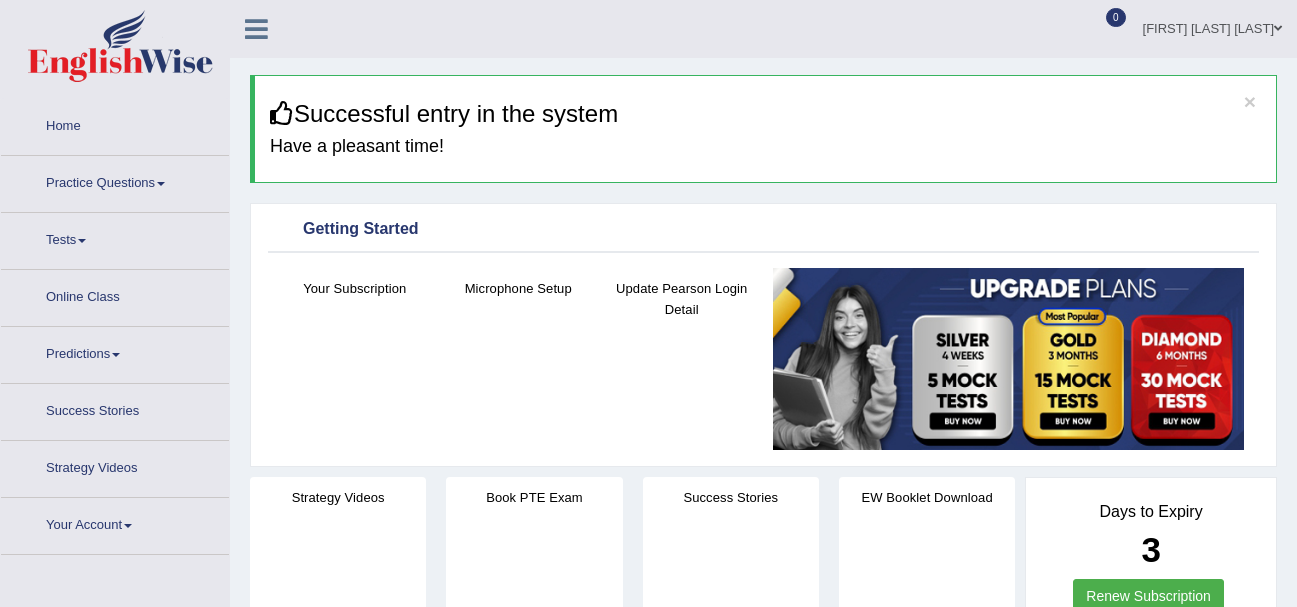 scroll, scrollTop: 0, scrollLeft: 0, axis: both 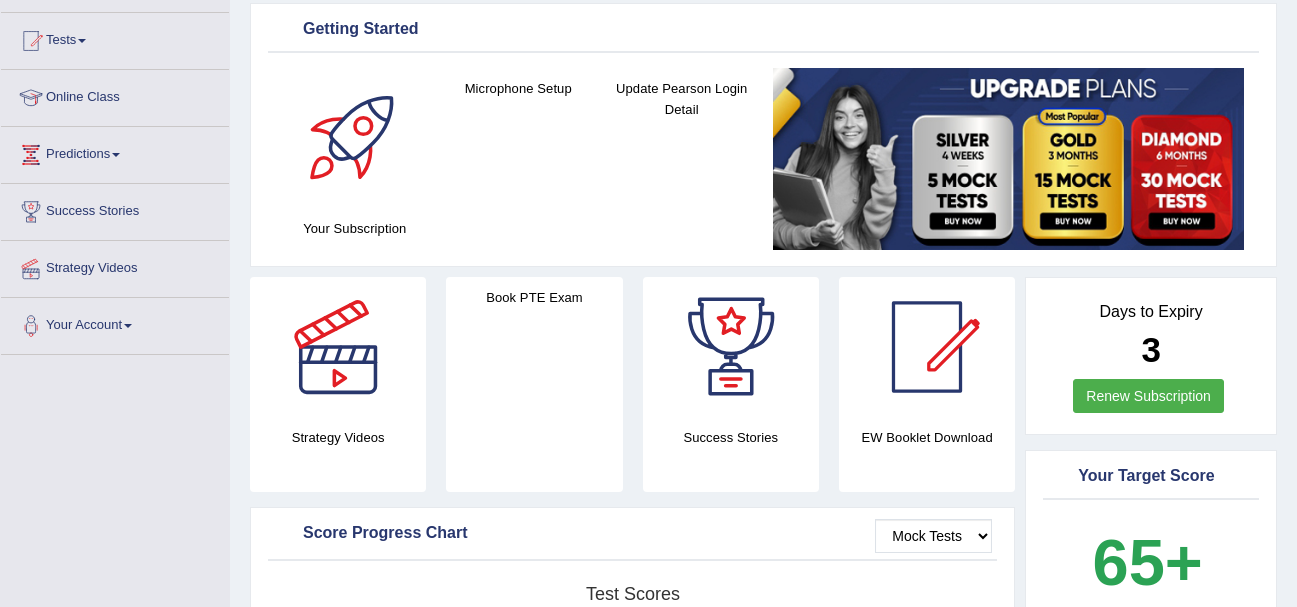 click on "Renew Subscription" at bounding box center [1148, 396] 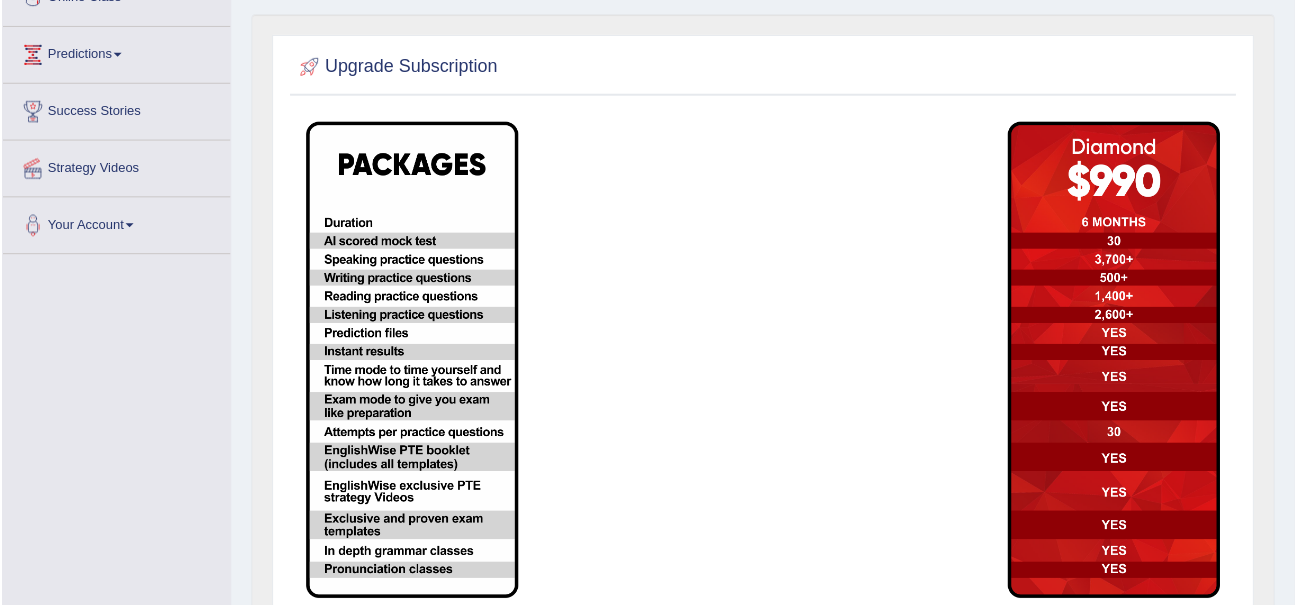 scroll, scrollTop: 300, scrollLeft: 0, axis: vertical 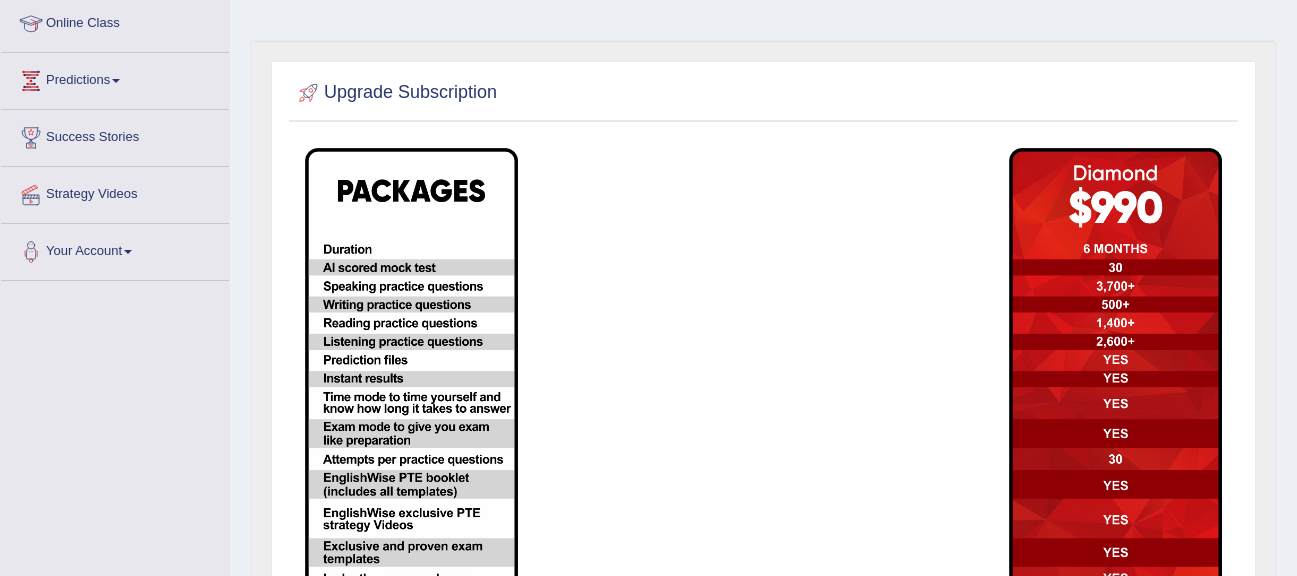 click at bounding box center [1115, 387] 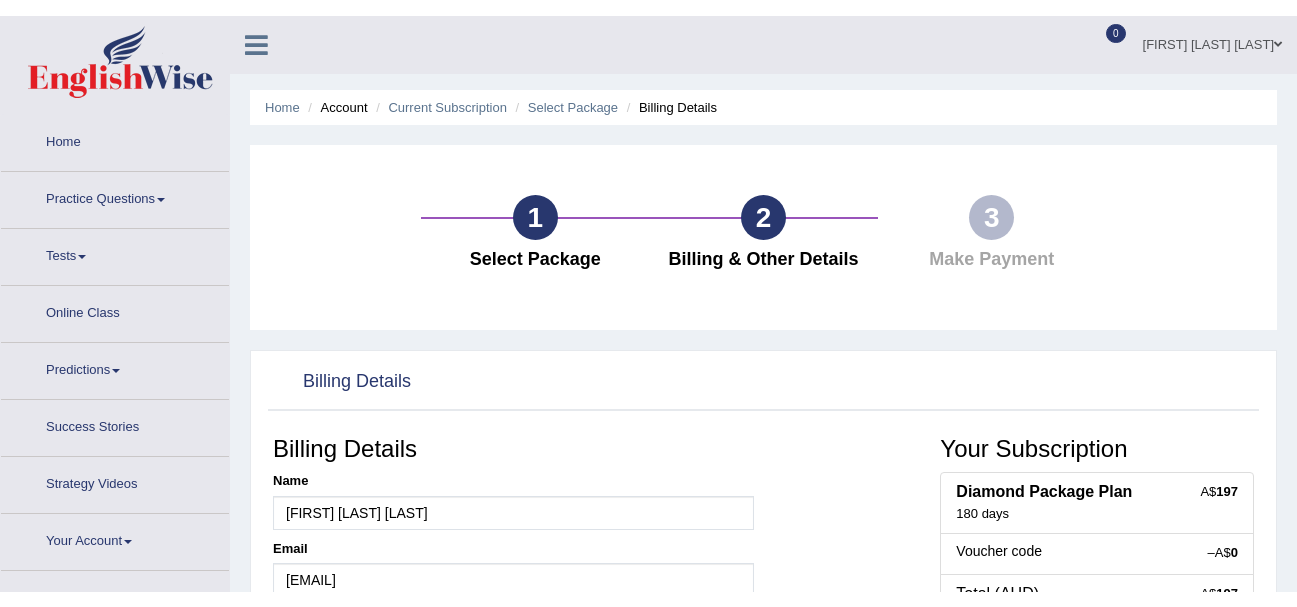 scroll, scrollTop: 0, scrollLeft: 0, axis: both 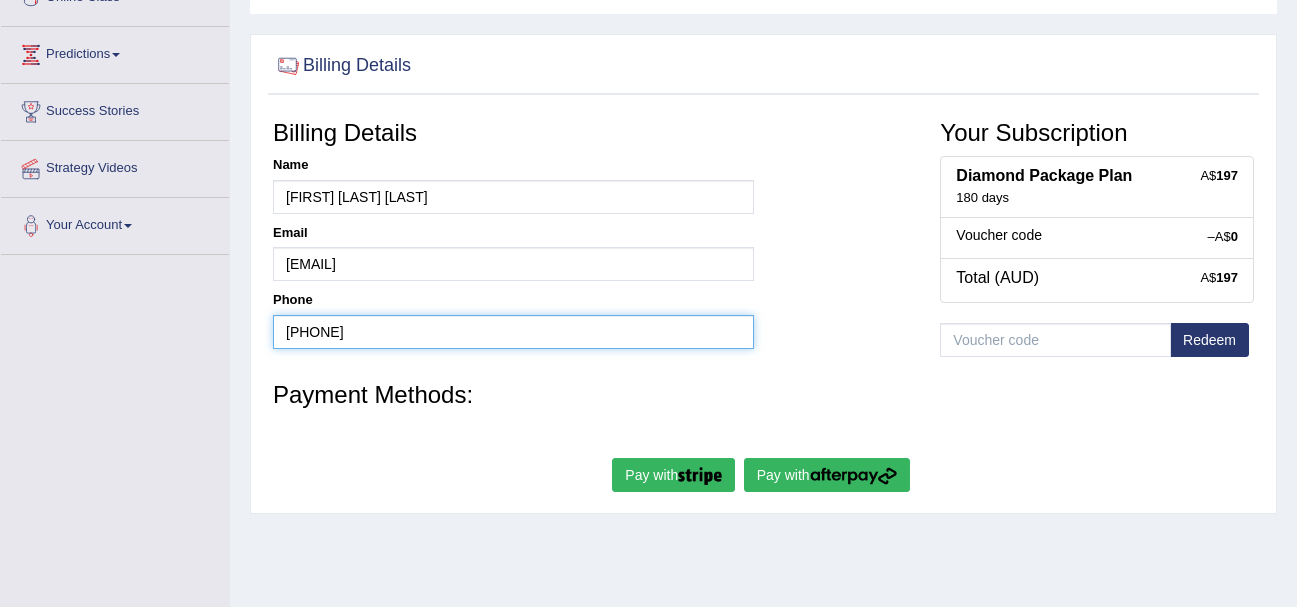 click on "+61416014106" at bounding box center (513, 332) 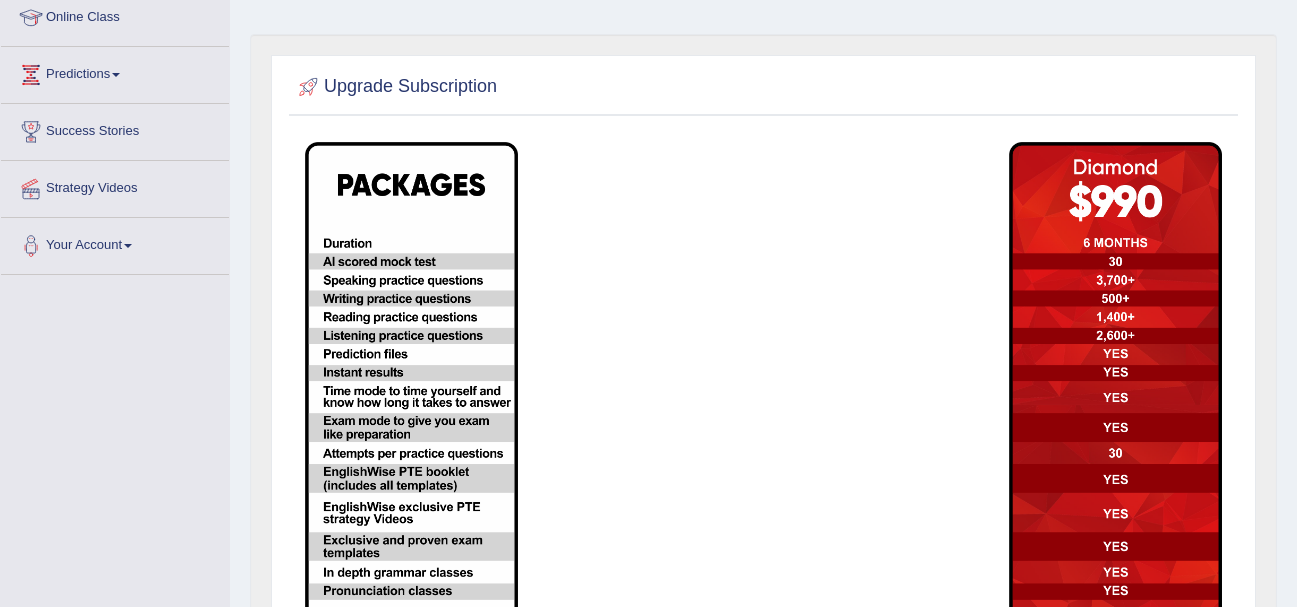 scroll, scrollTop: 159, scrollLeft: 0, axis: vertical 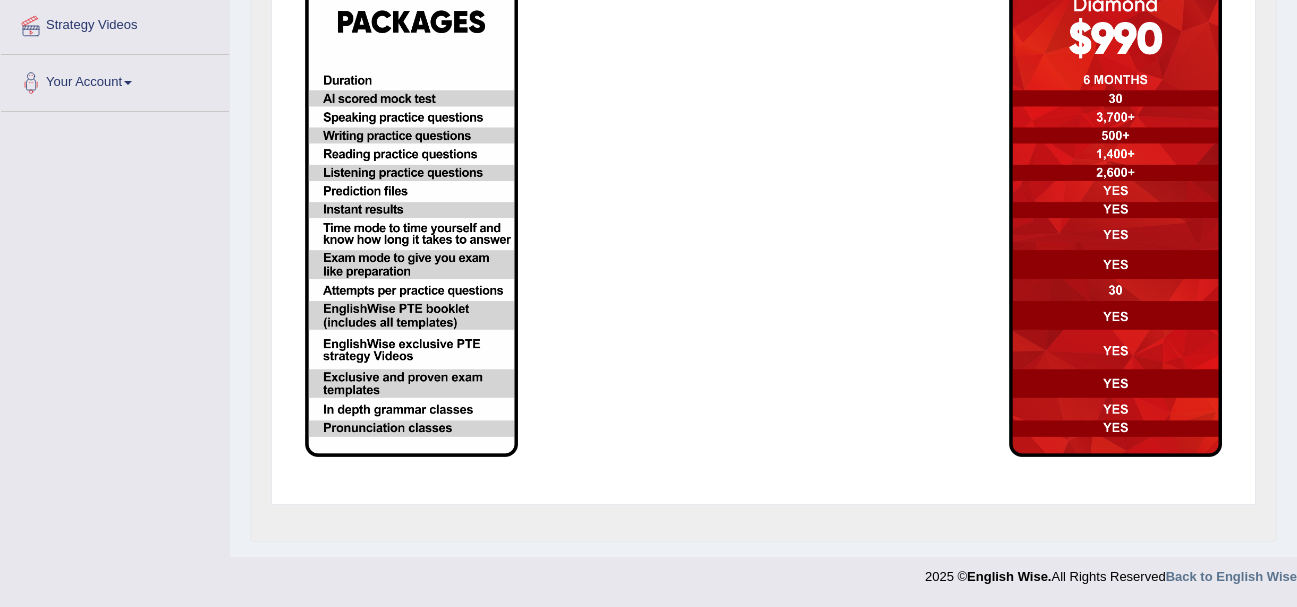 click at bounding box center (1115, 218) 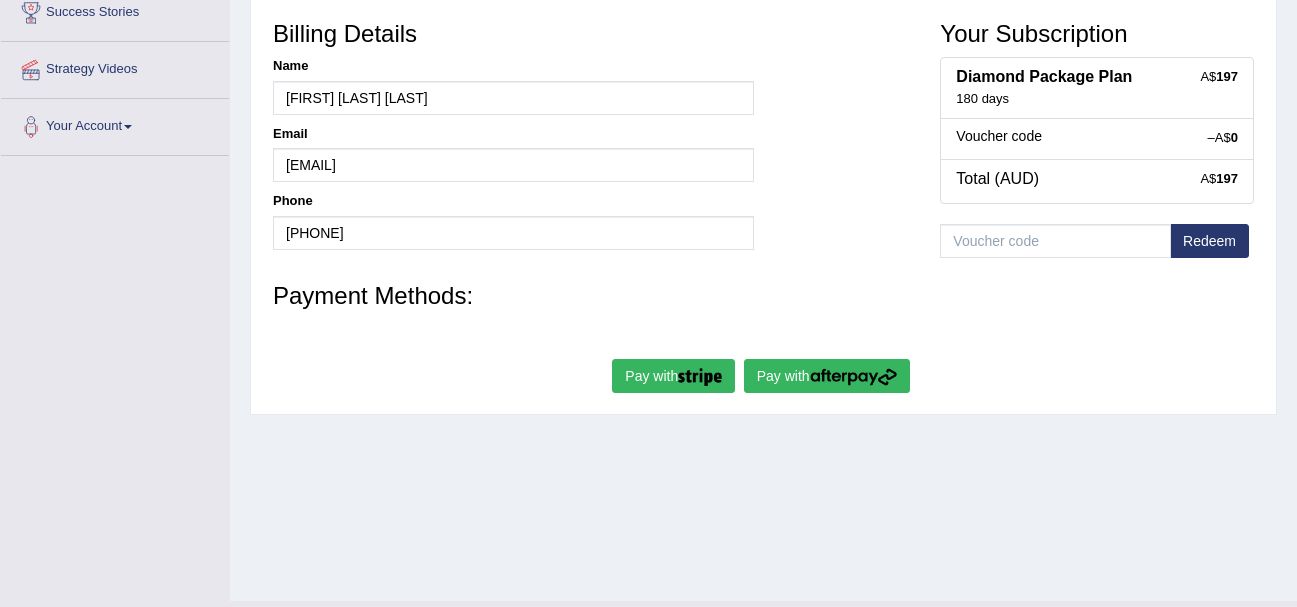 scroll, scrollTop: 0, scrollLeft: 0, axis: both 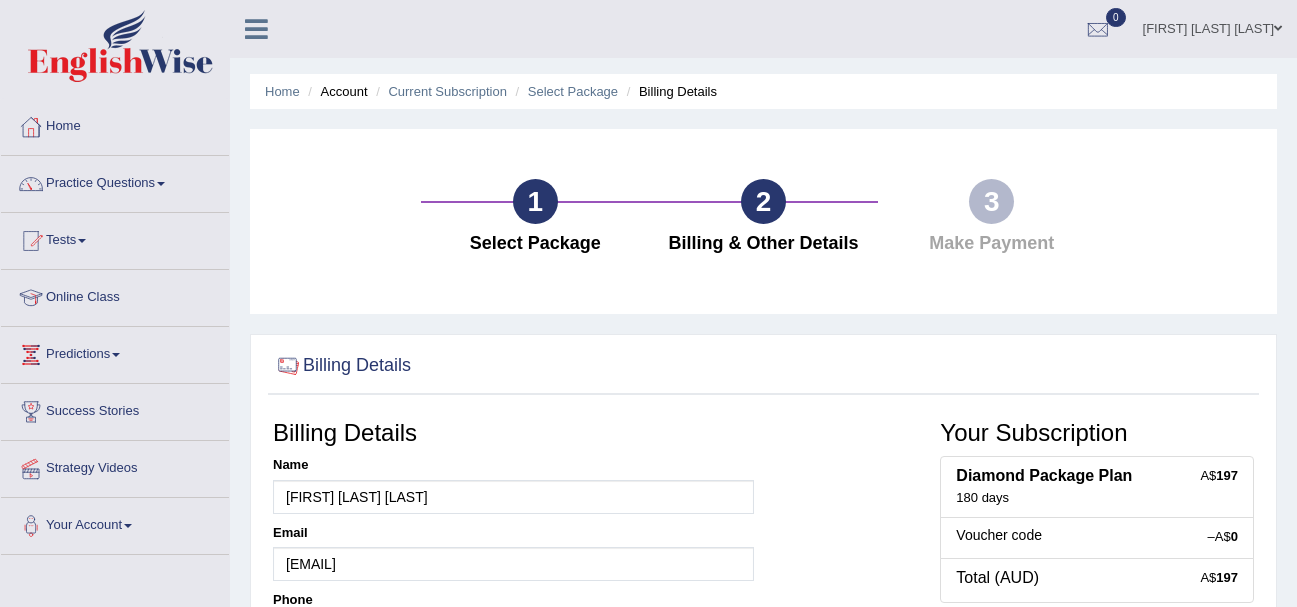 click on "[FIRST] [LAST]" at bounding box center [1212, 26] 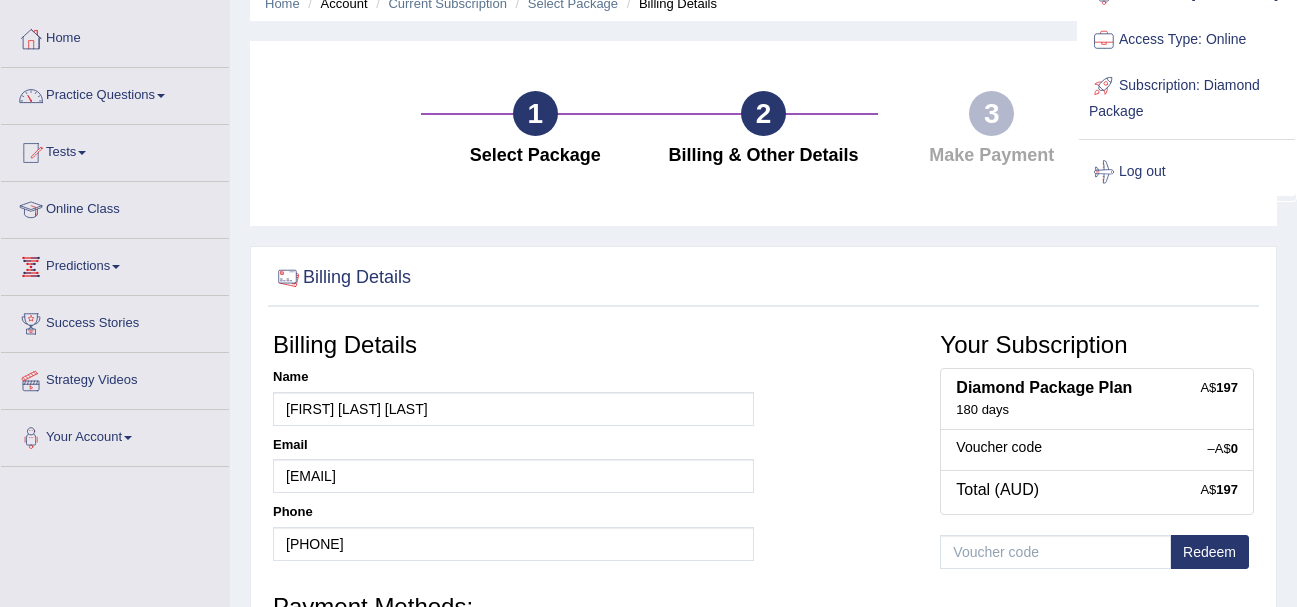 scroll, scrollTop: 300, scrollLeft: 0, axis: vertical 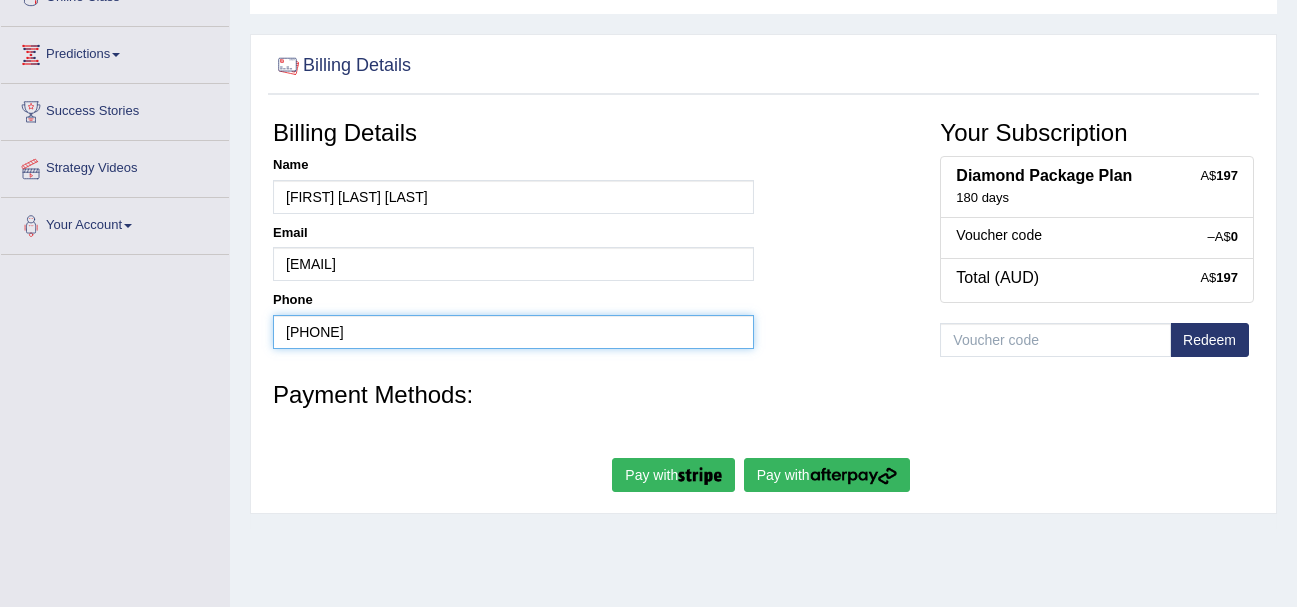 drag, startPoint x: 414, startPoint y: 336, endPoint x: 422, endPoint y: 326, distance: 12.806249 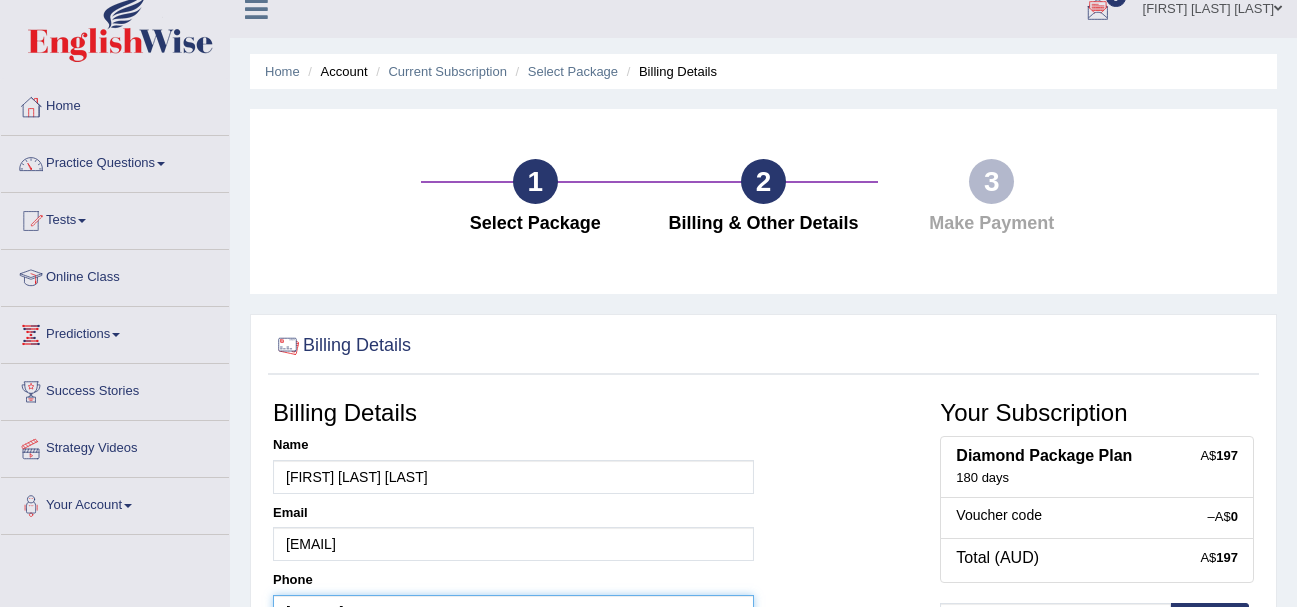 scroll, scrollTop: 0, scrollLeft: 0, axis: both 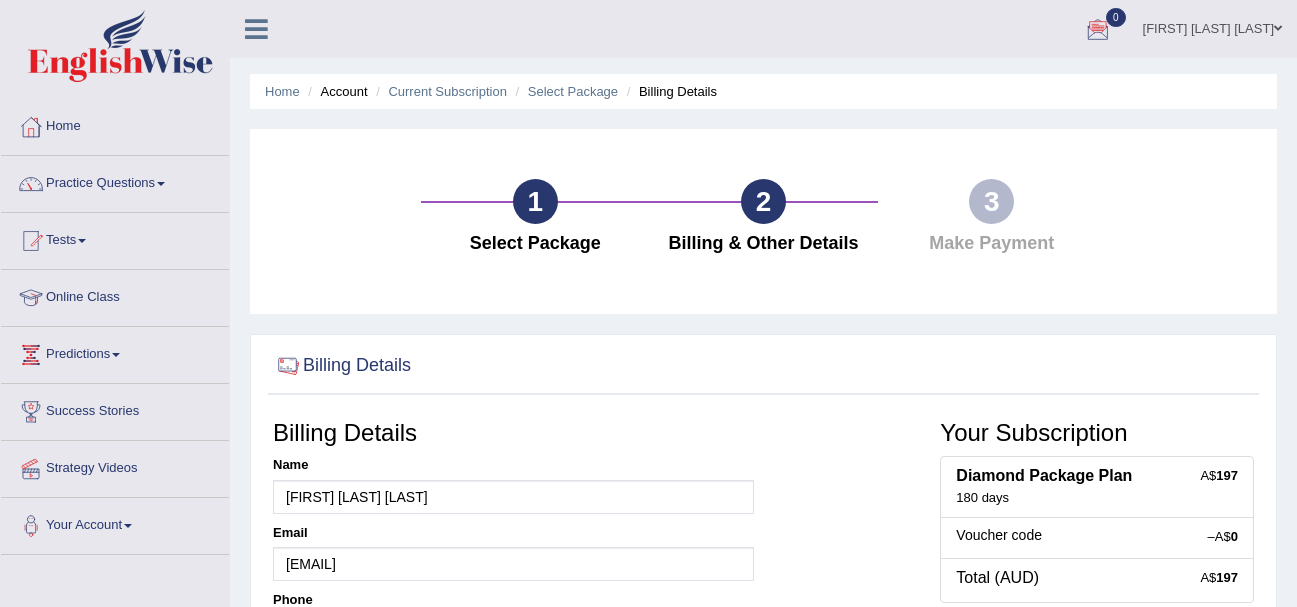 type on "+61416014103" 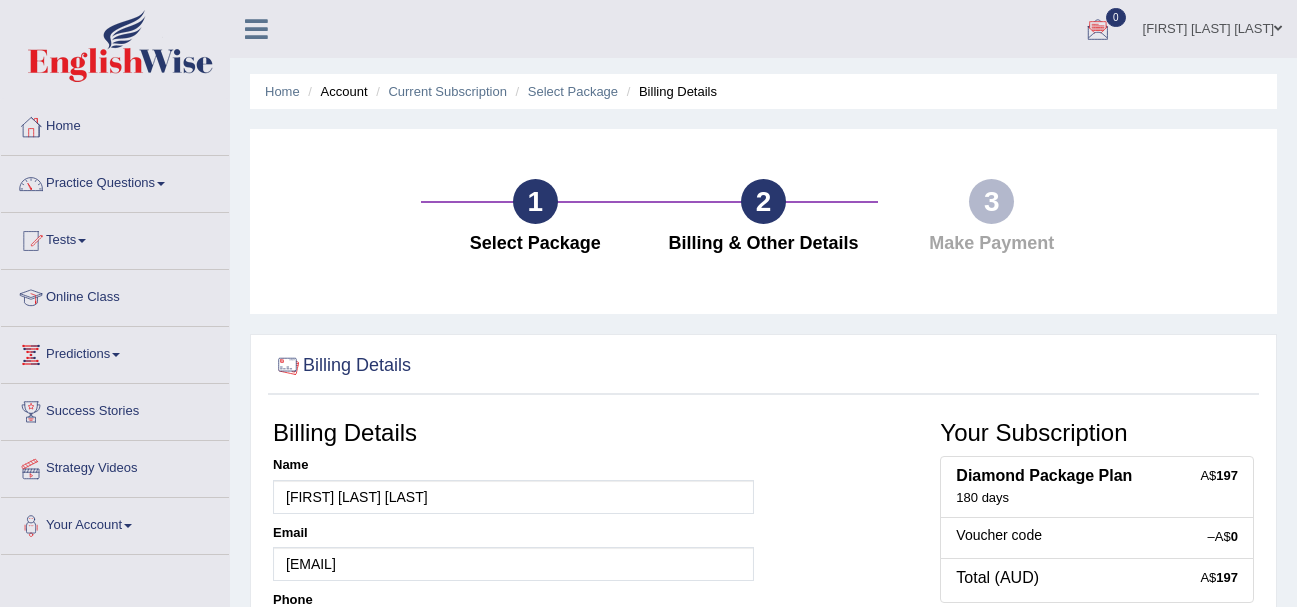 click on "[FIRST] [LAST]" at bounding box center [1212, 26] 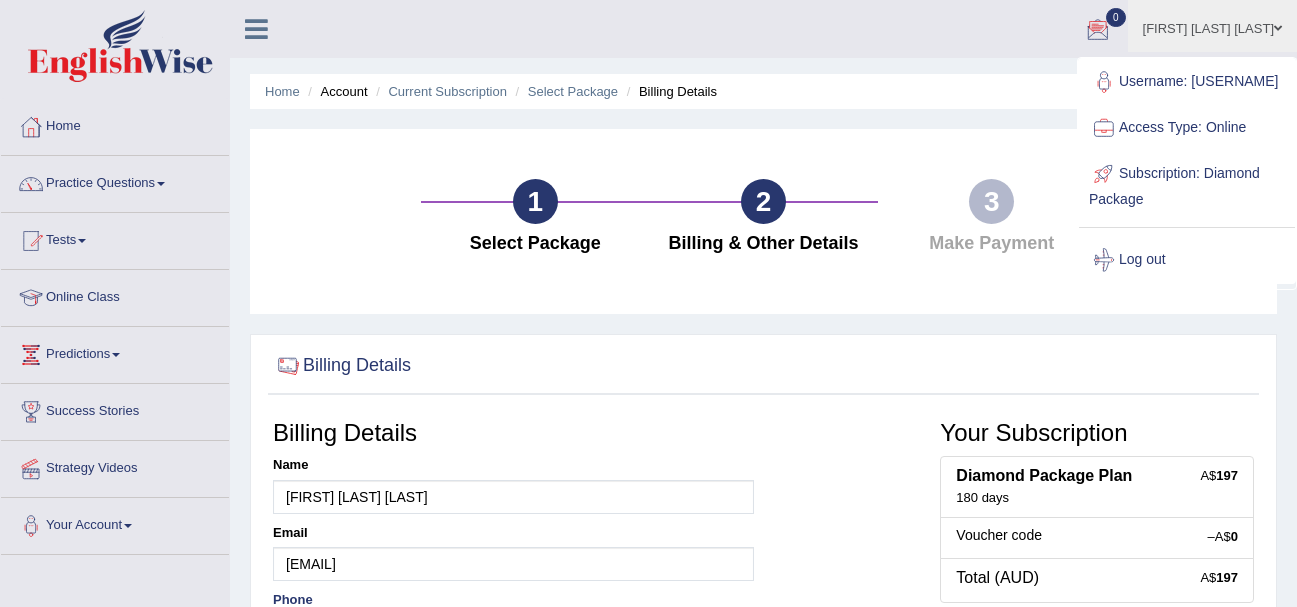 click at bounding box center (256, 29) 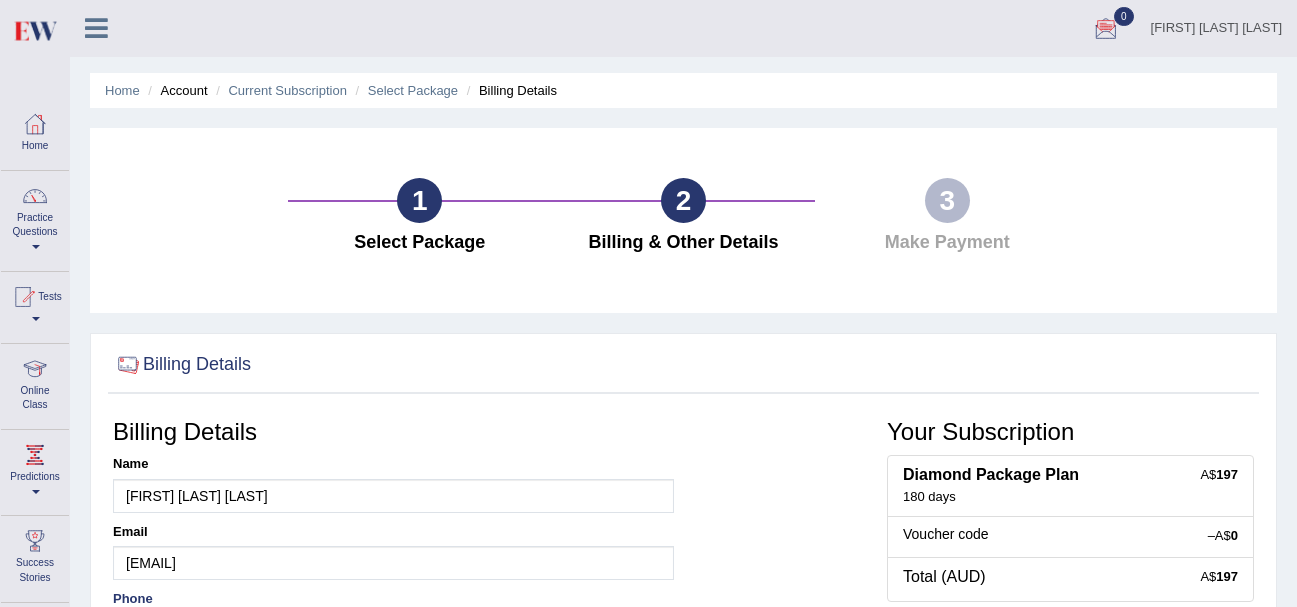 scroll, scrollTop: 0, scrollLeft: 0, axis: both 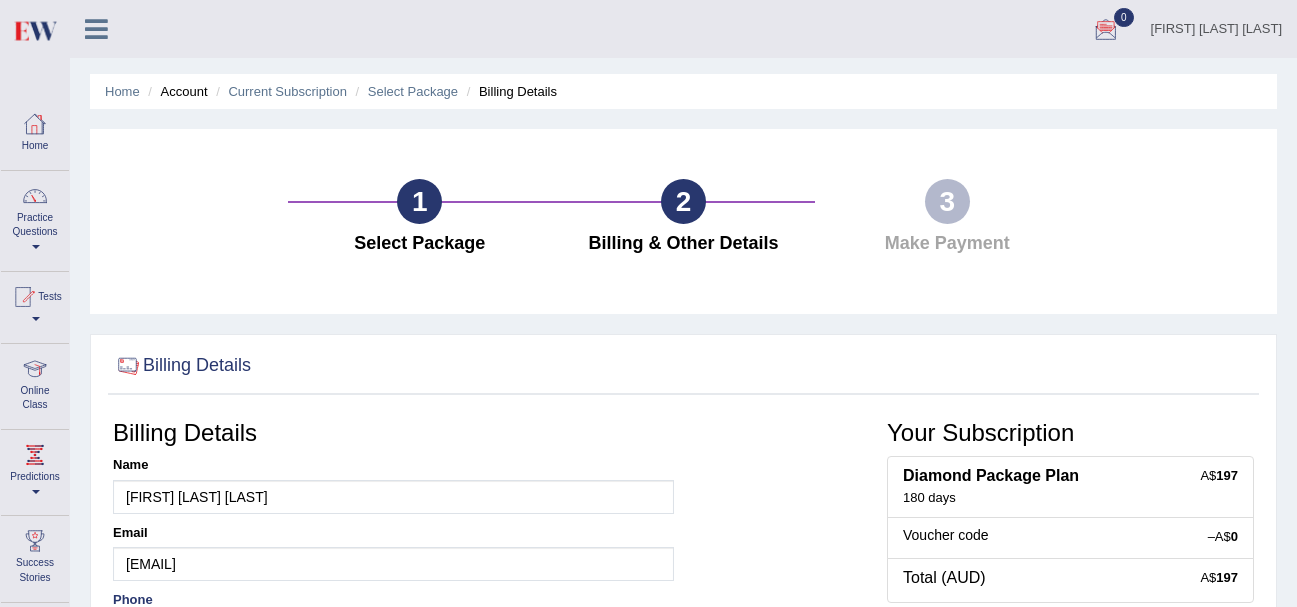 click at bounding box center (96, 29) 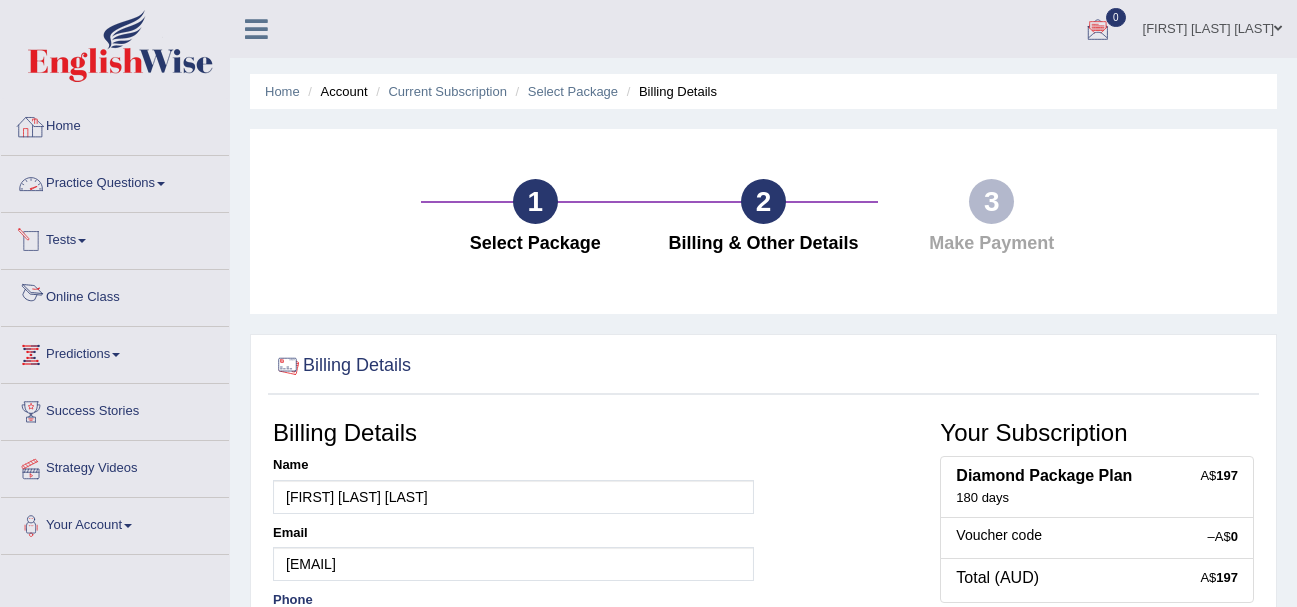 click on "Home" at bounding box center (115, 124) 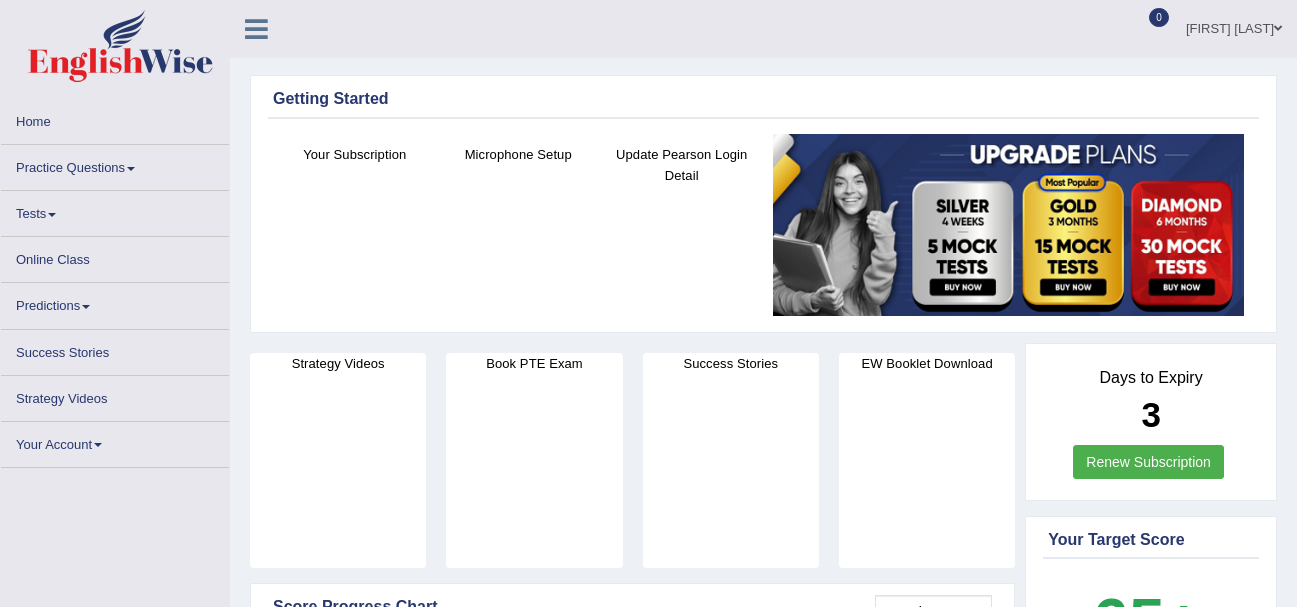 scroll, scrollTop: 0, scrollLeft: 0, axis: both 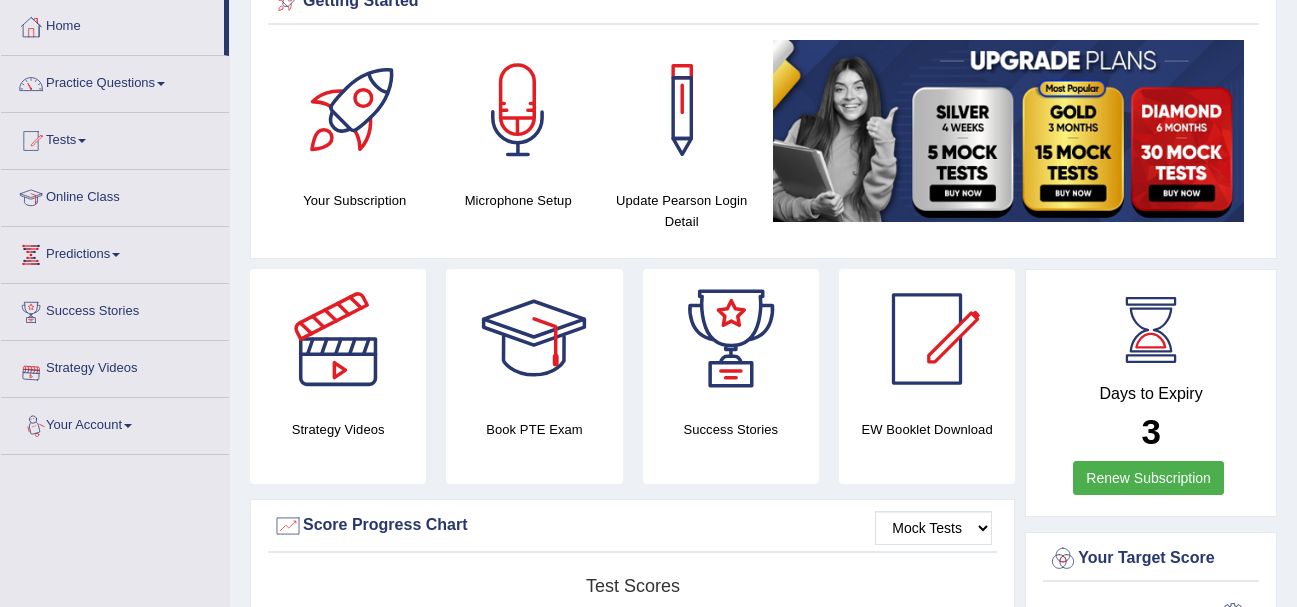 click on "Your Account" at bounding box center (115, 423) 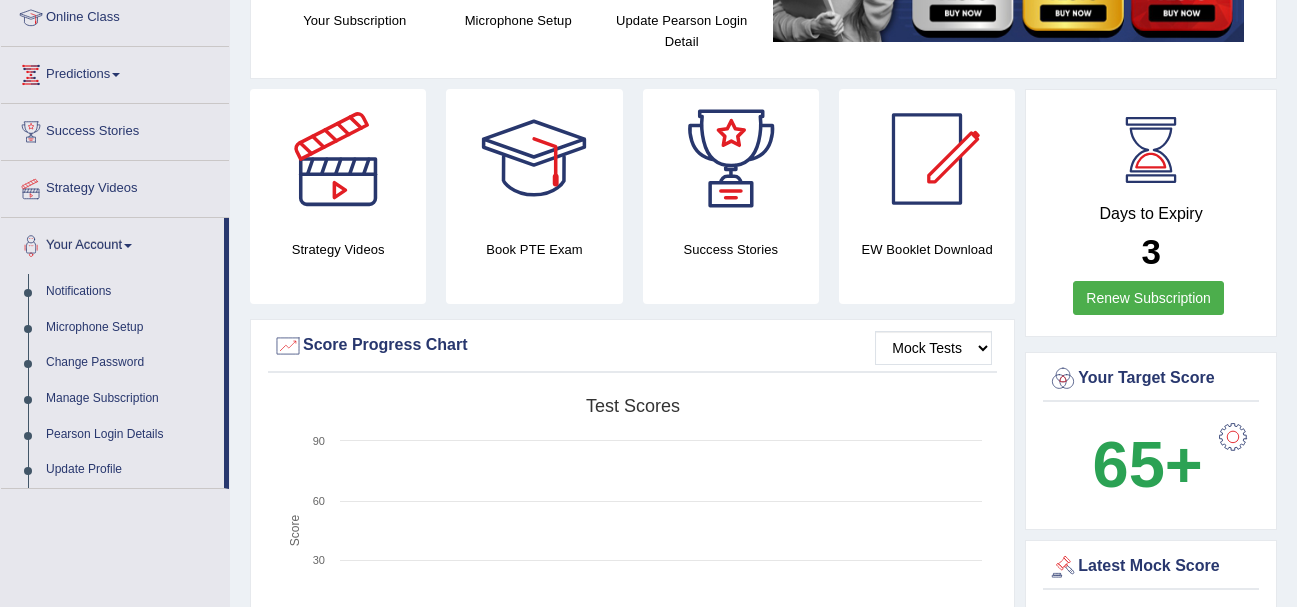 scroll, scrollTop: 300, scrollLeft: 0, axis: vertical 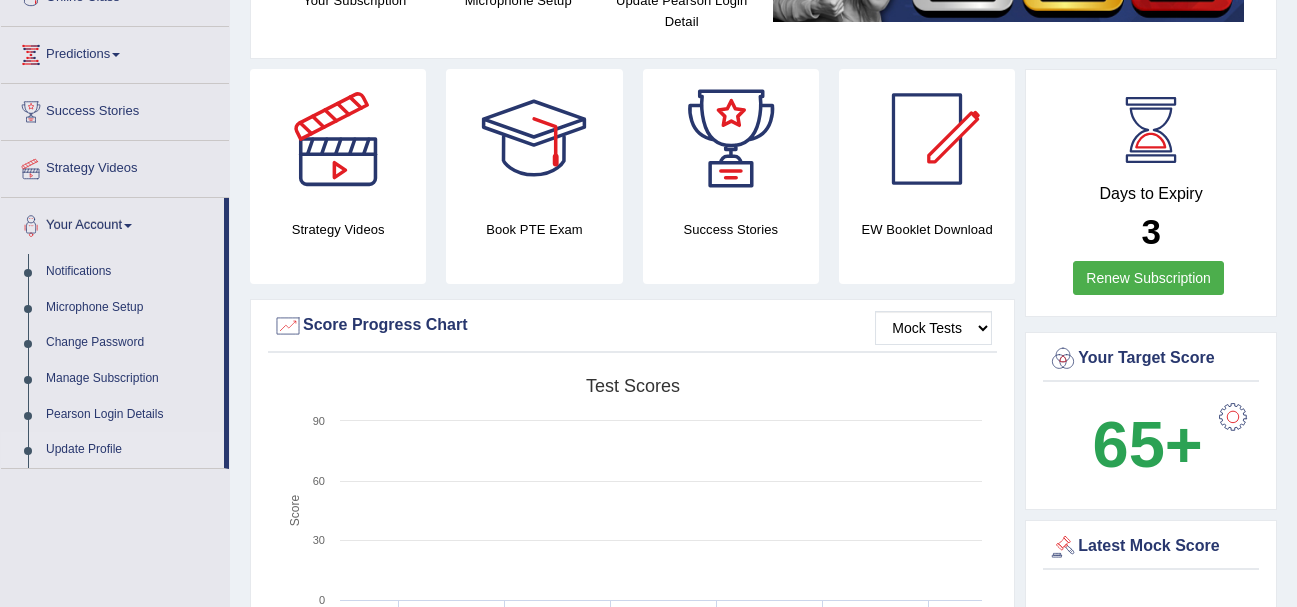 click on "Update Profile" at bounding box center [130, 450] 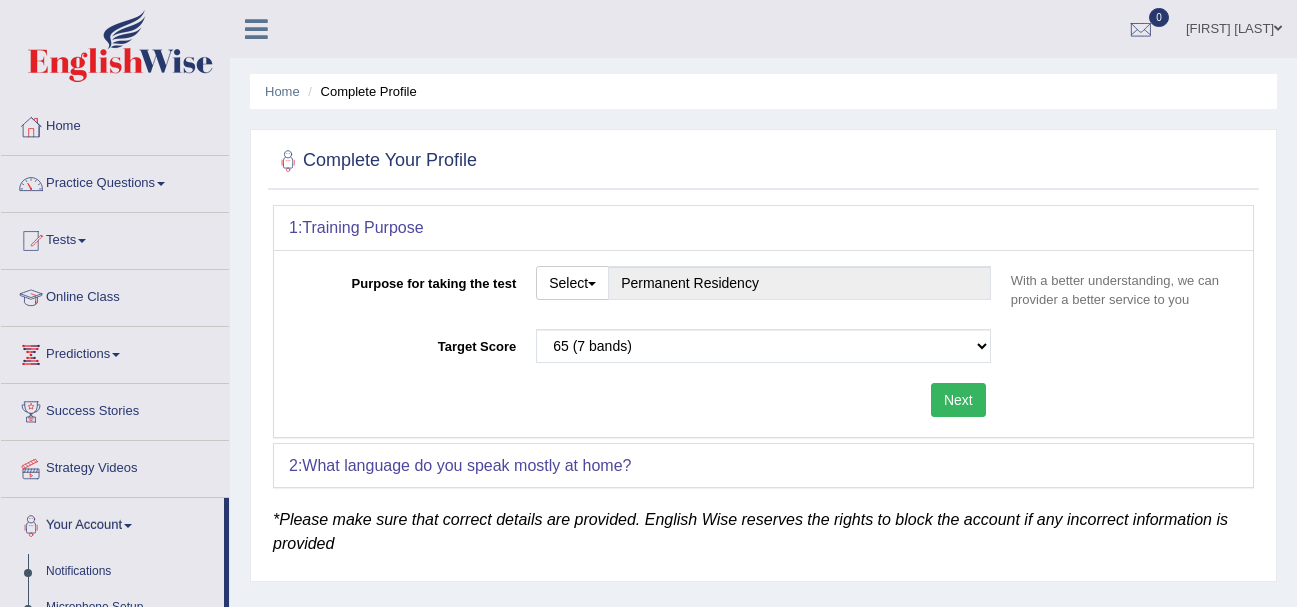 scroll, scrollTop: 0, scrollLeft: 0, axis: both 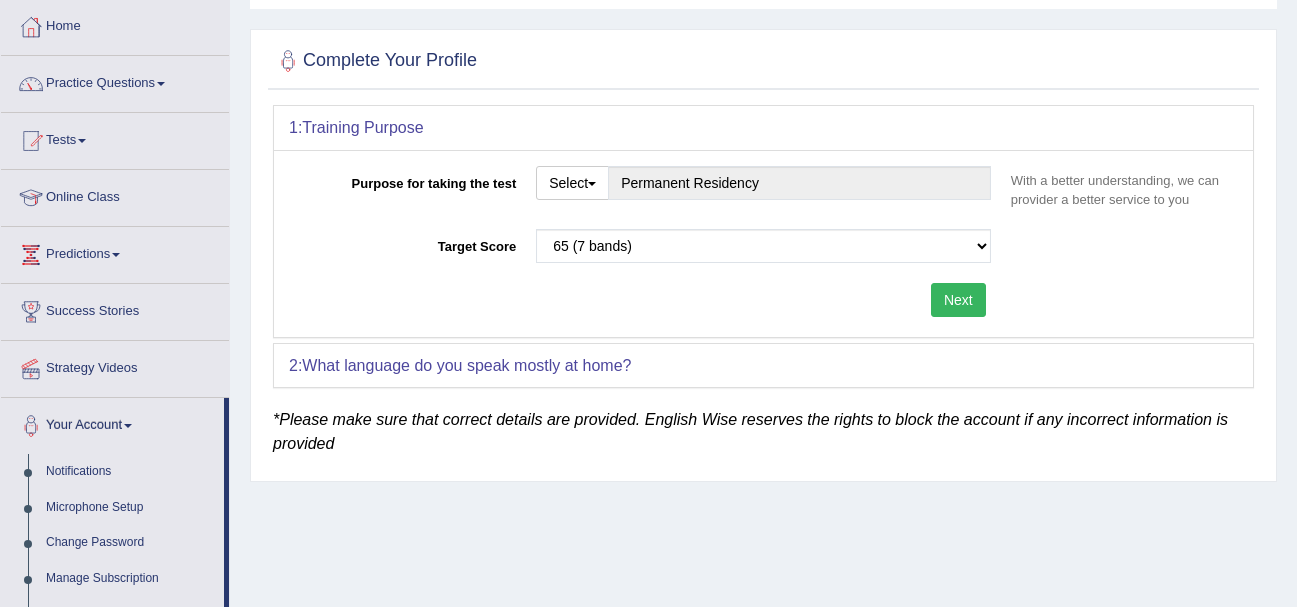 click on "Next" at bounding box center (958, 300) 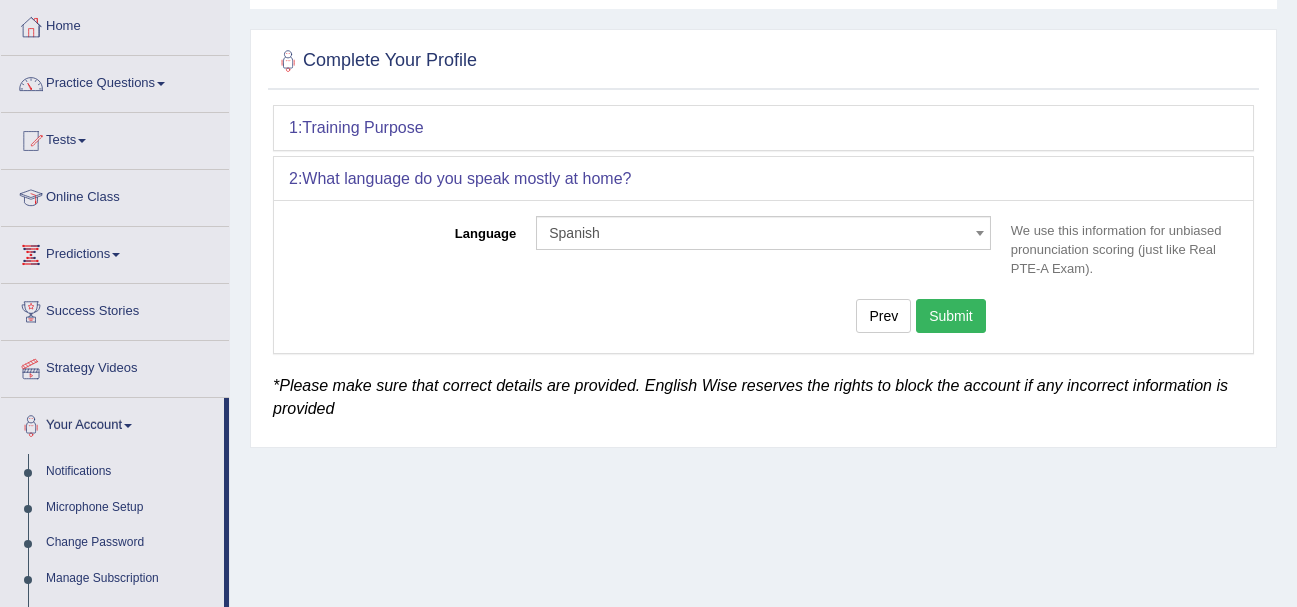 click on "Submit" at bounding box center [951, 316] 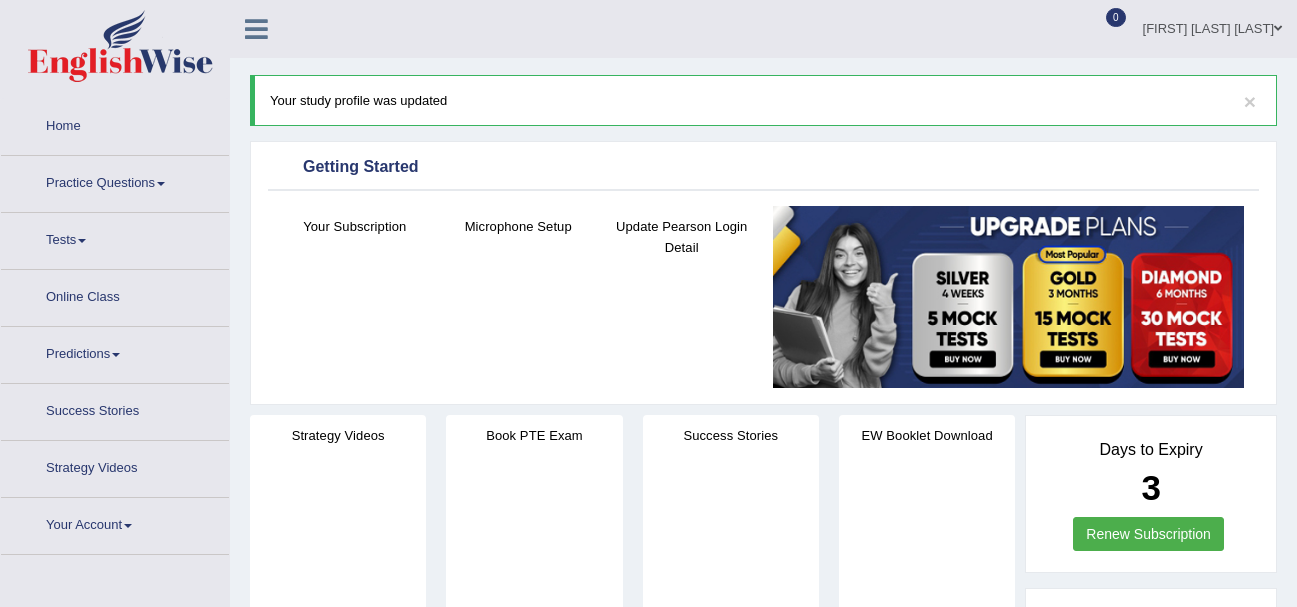scroll, scrollTop: 0, scrollLeft: 0, axis: both 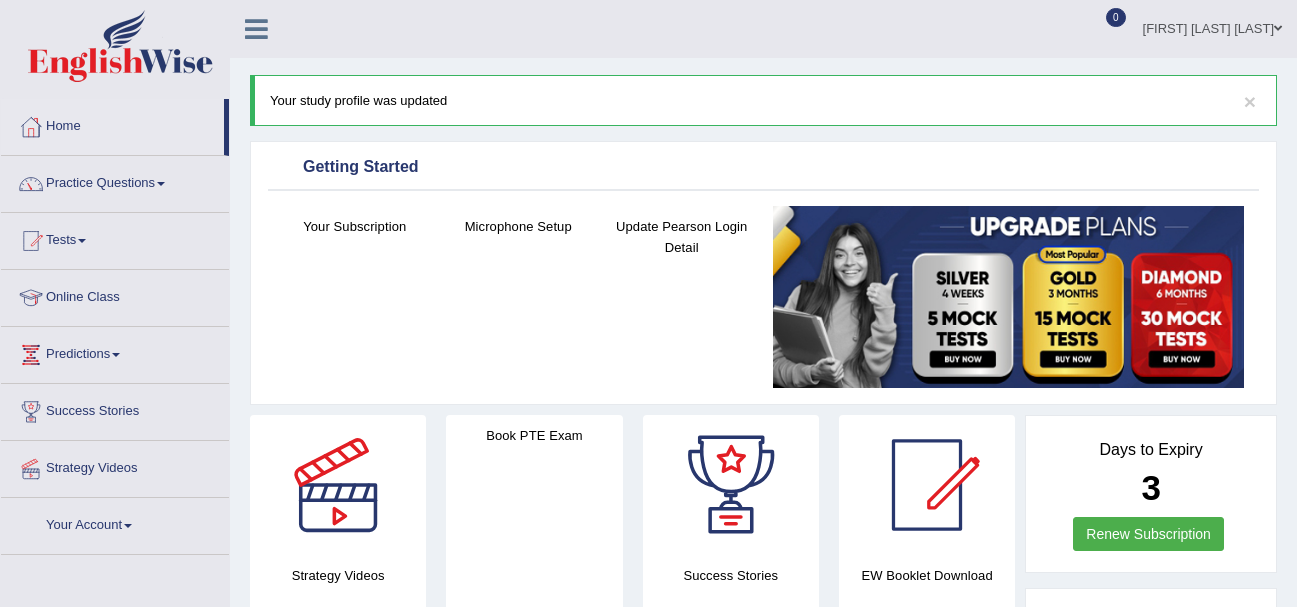 click on "Your Account" at bounding box center (115, 523) 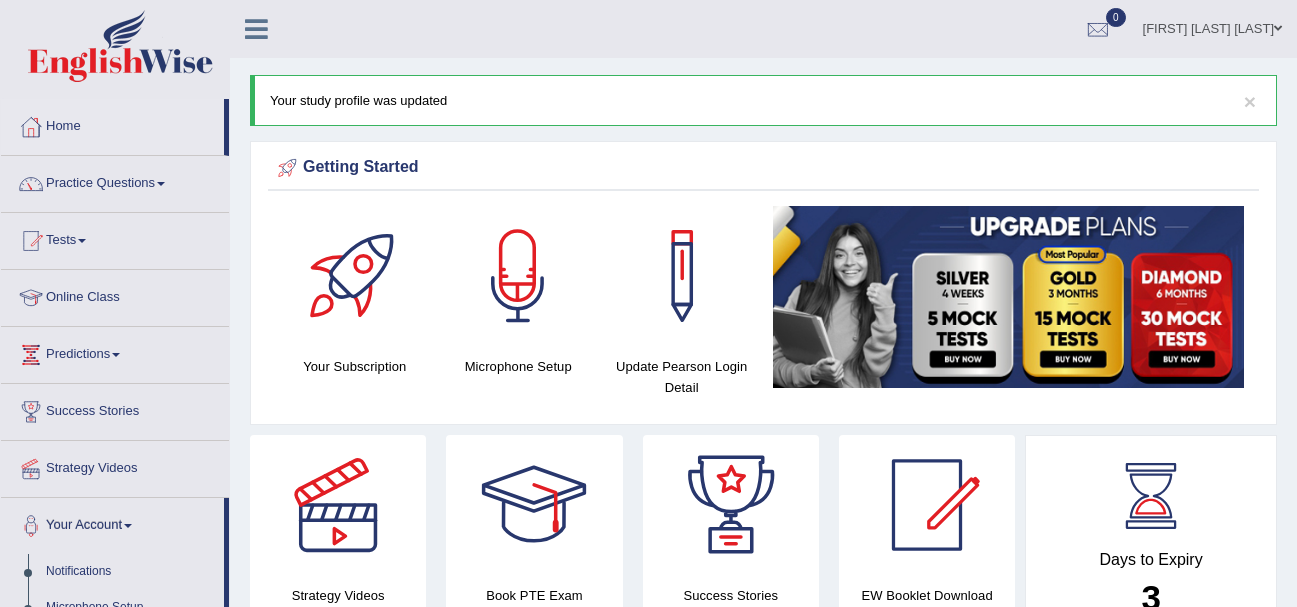 scroll, scrollTop: 200, scrollLeft: 0, axis: vertical 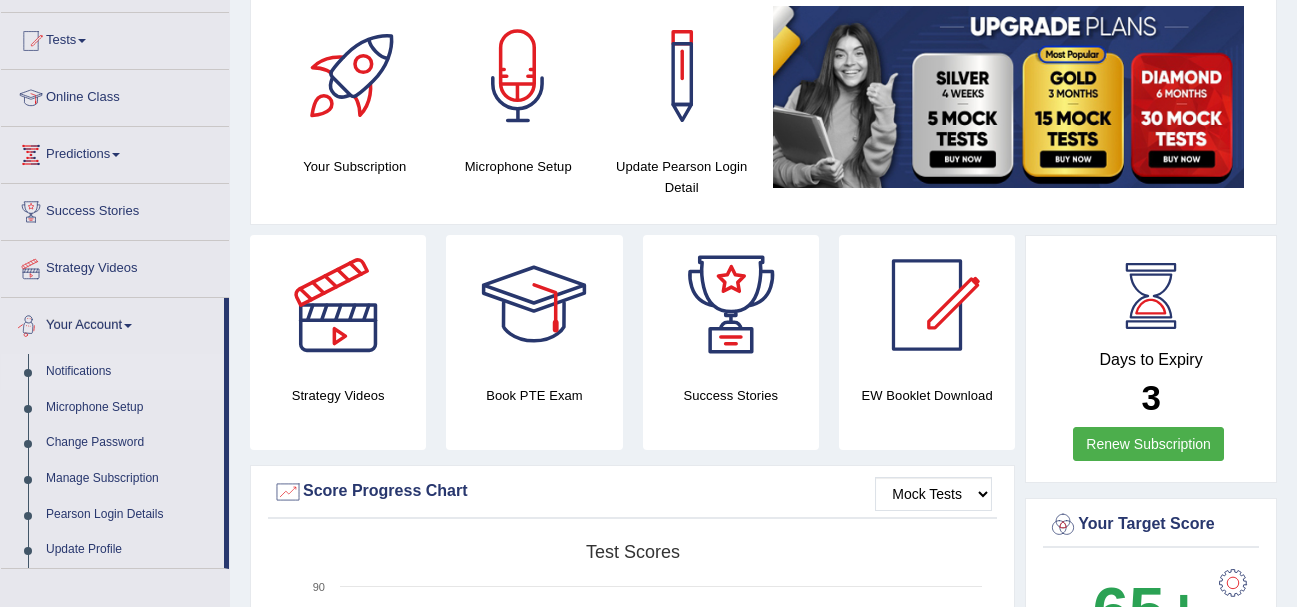 click on "Notifications" at bounding box center [130, 372] 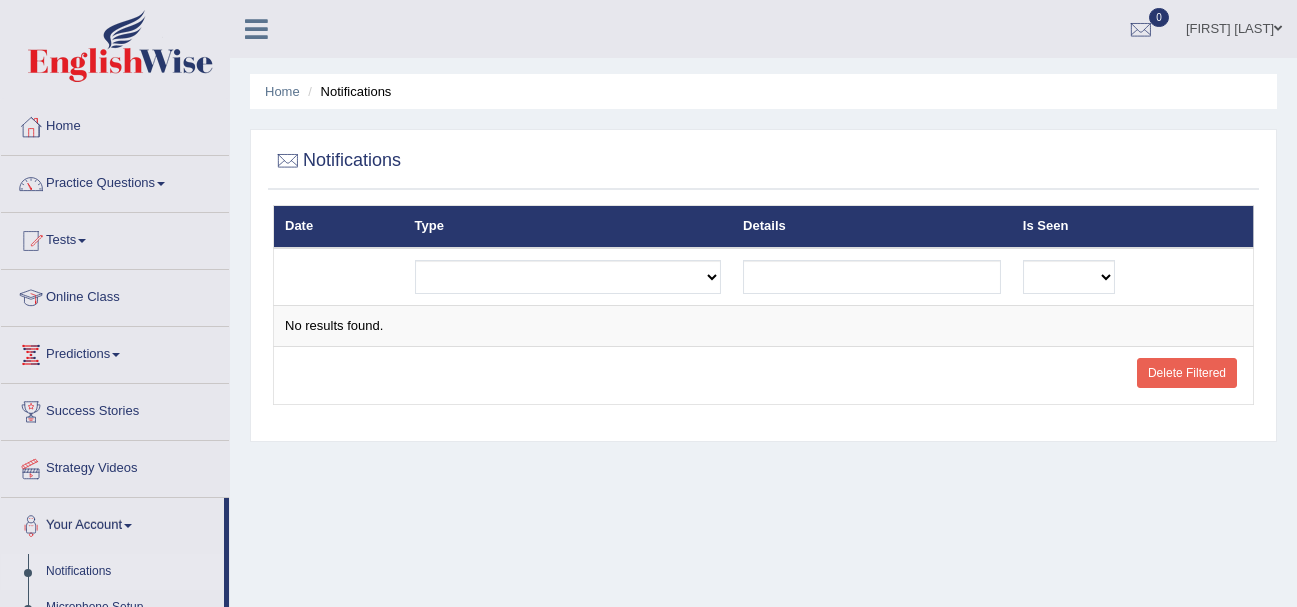 scroll, scrollTop: 0, scrollLeft: 0, axis: both 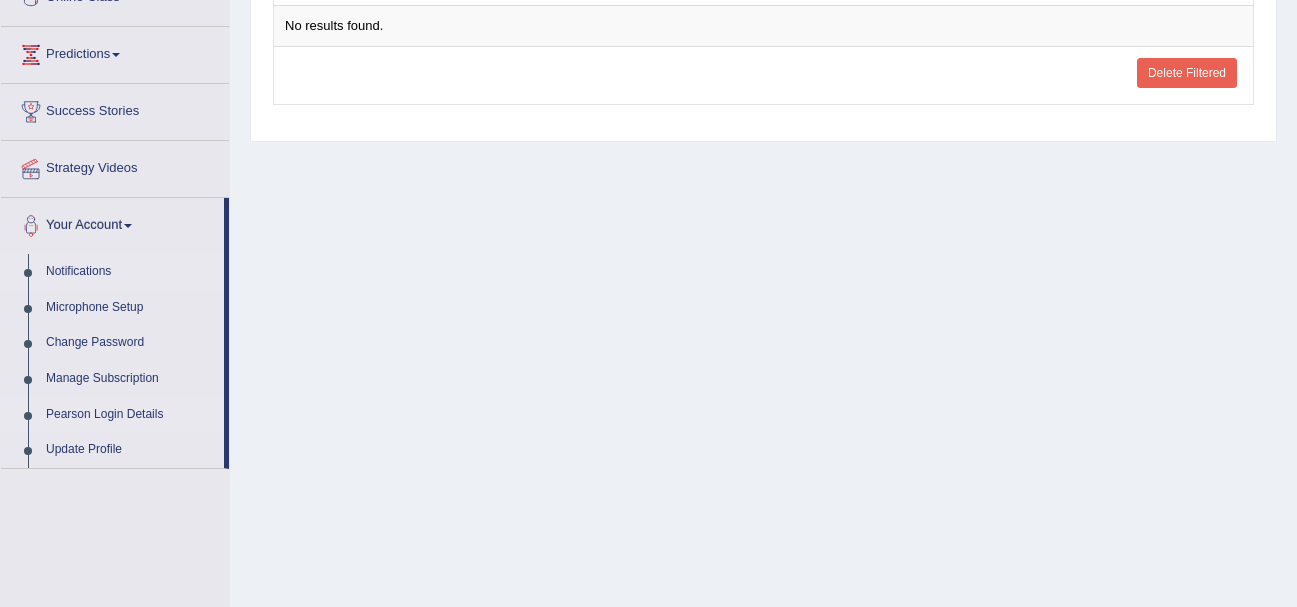 click on "Pearson Login Details" at bounding box center [130, 415] 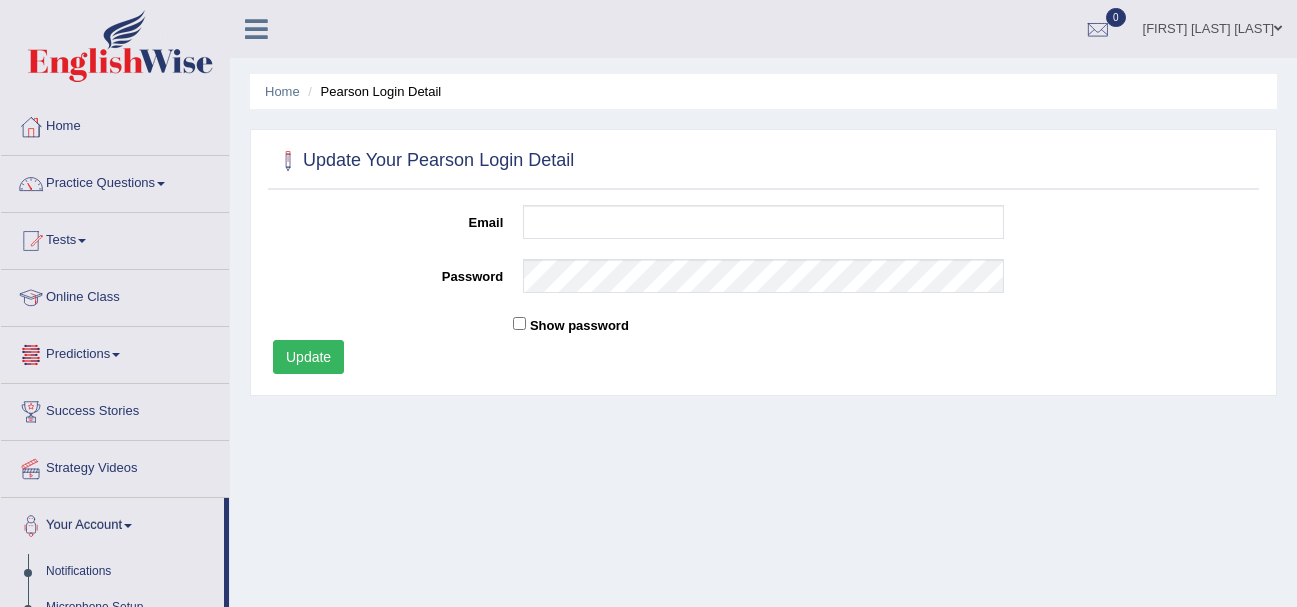 scroll, scrollTop: 0, scrollLeft: 0, axis: both 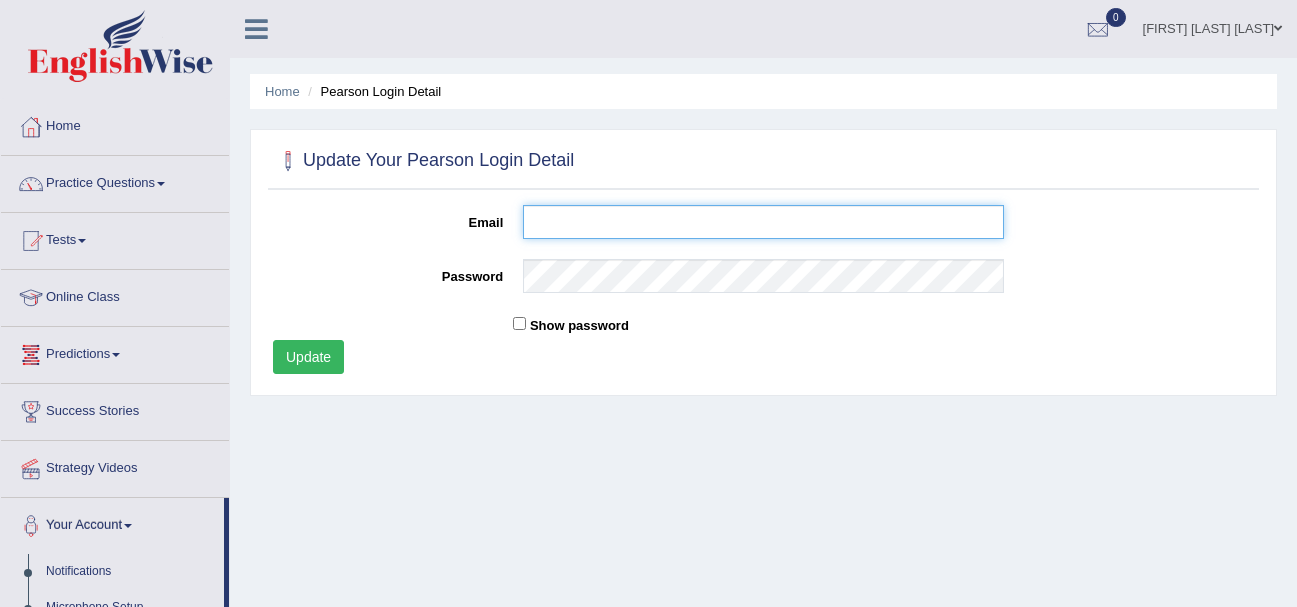 click on "Email" at bounding box center [763, 222] 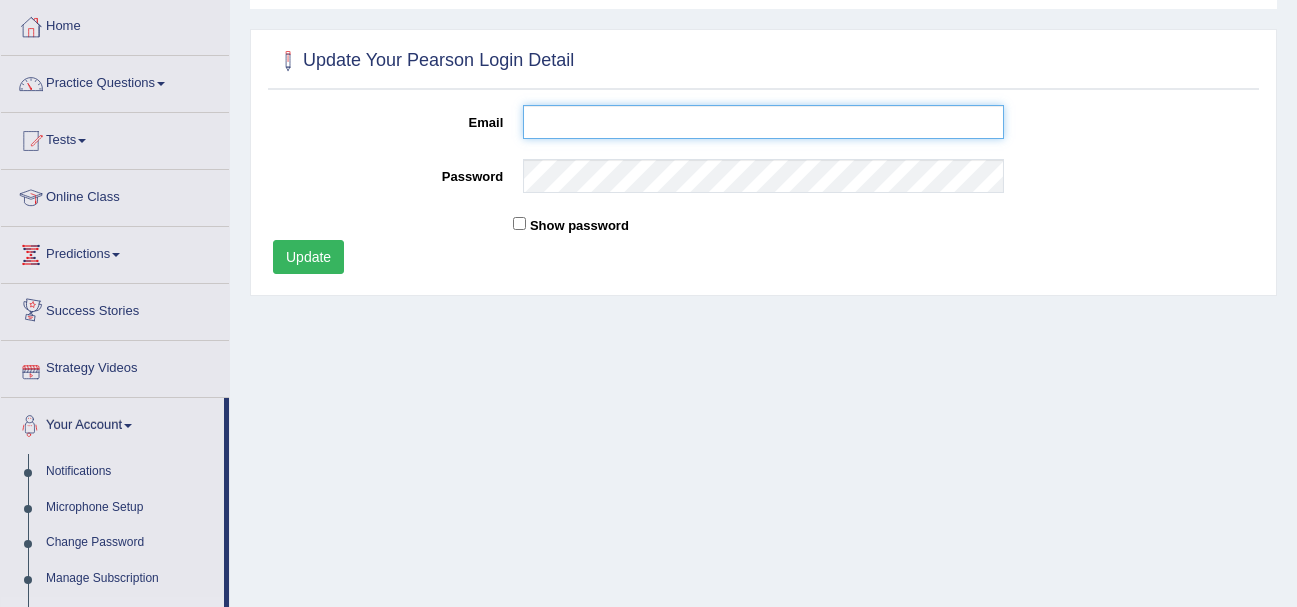 scroll, scrollTop: 300, scrollLeft: 0, axis: vertical 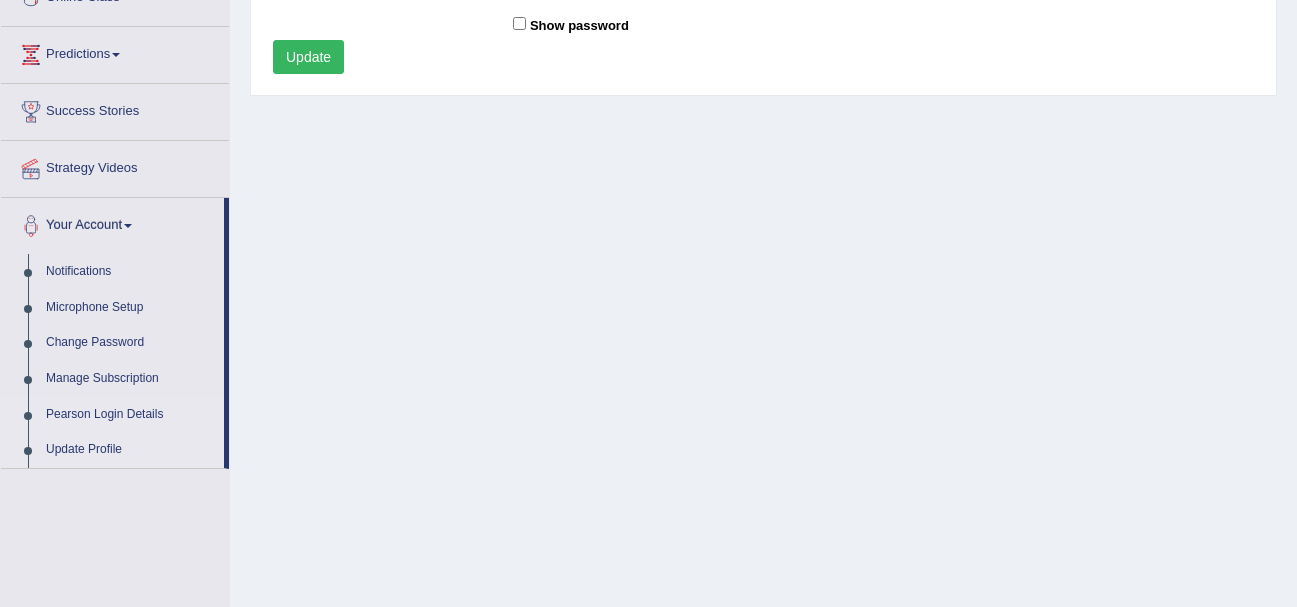 click on "Update Profile" at bounding box center (130, 450) 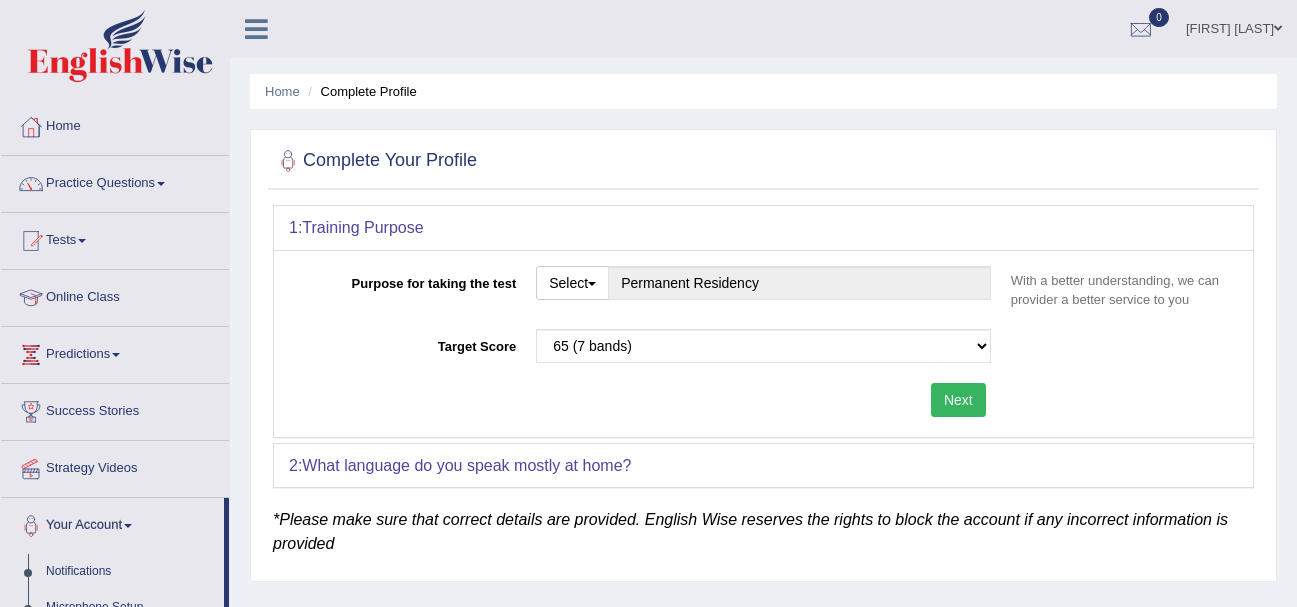 scroll, scrollTop: 0, scrollLeft: 0, axis: both 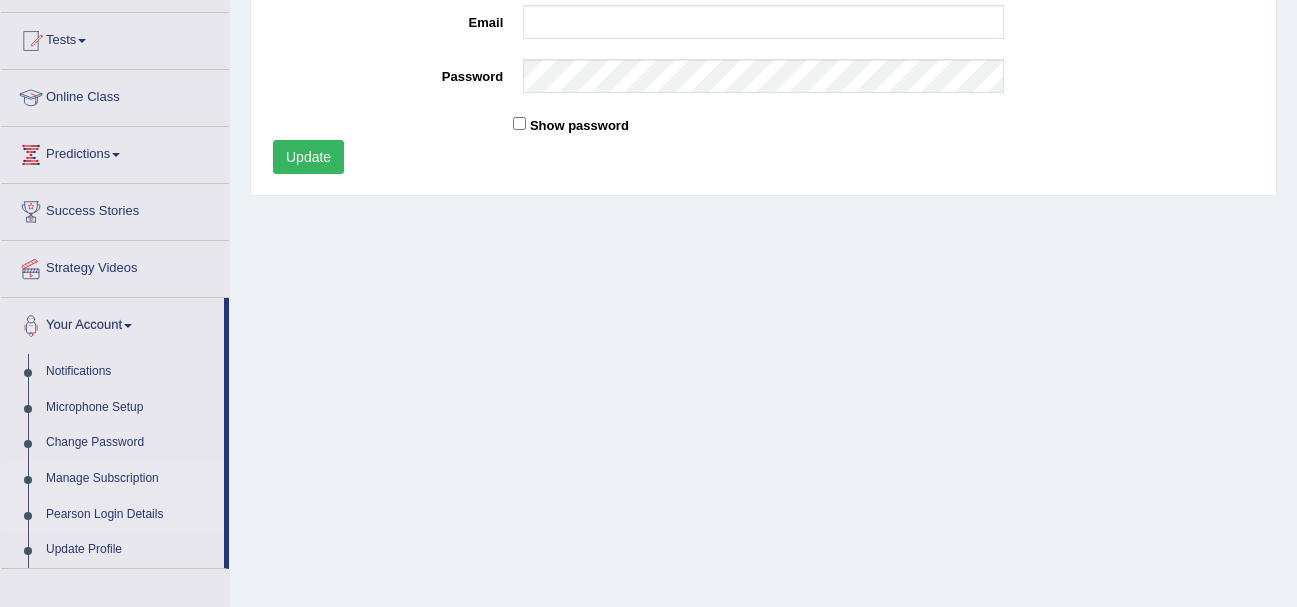 click on "Manage Subscription" at bounding box center [130, 479] 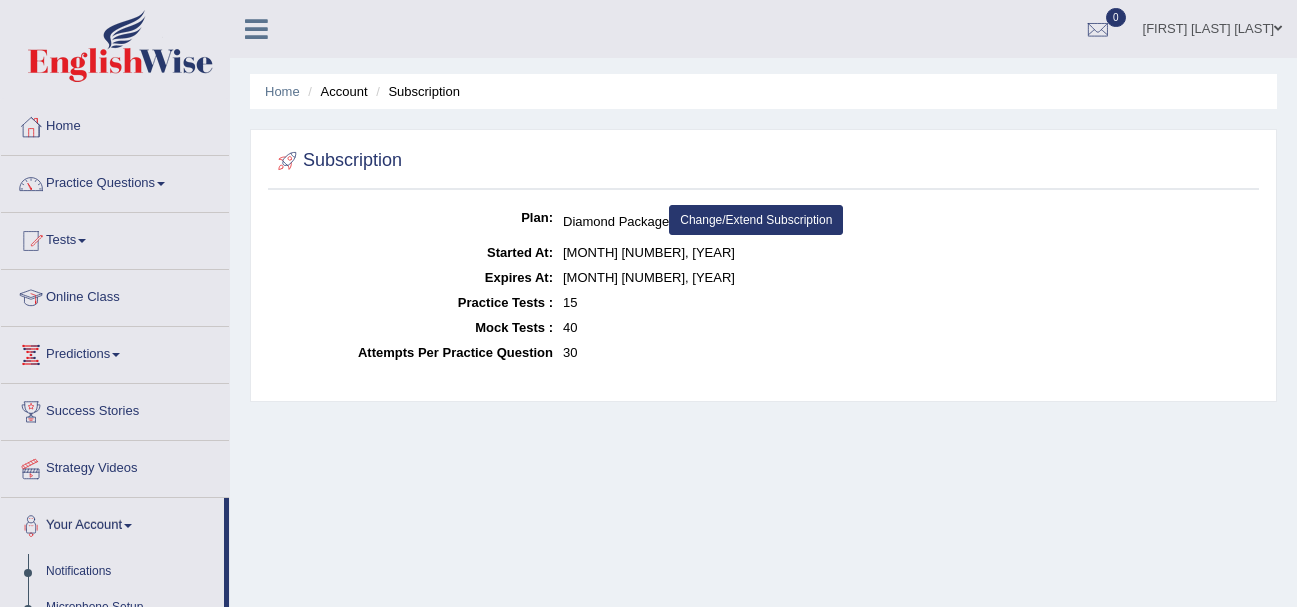 scroll, scrollTop: 0, scrollLeft: 0, axis: both 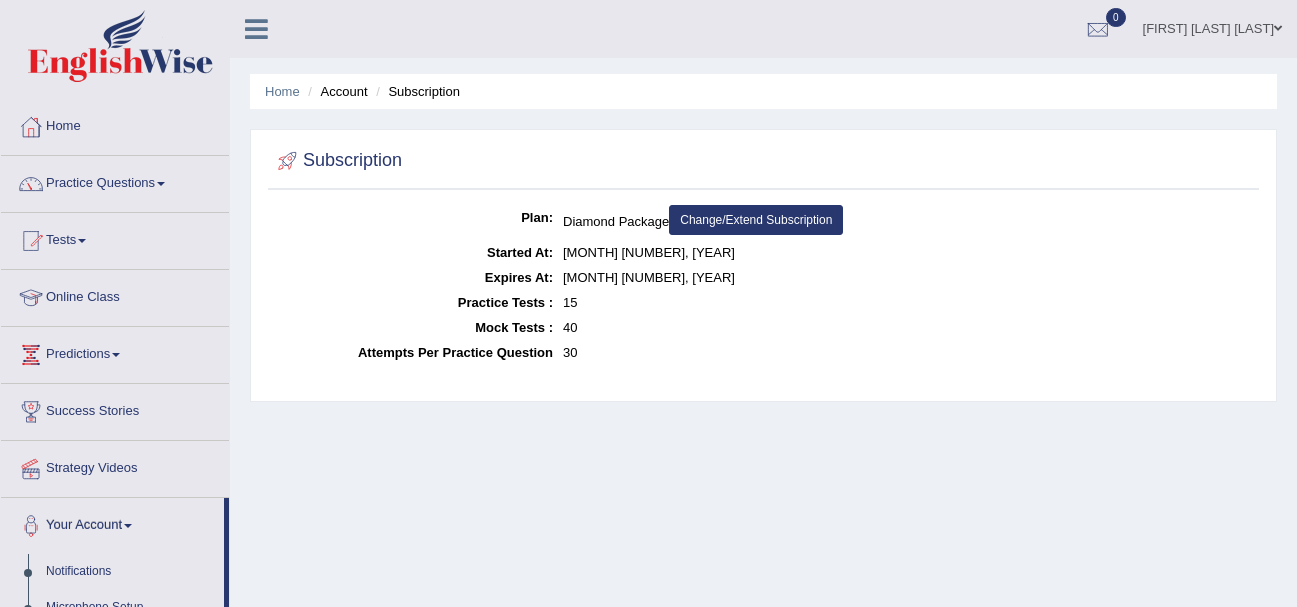 click on "Practice Questions" at bounding box center (115, 181) 